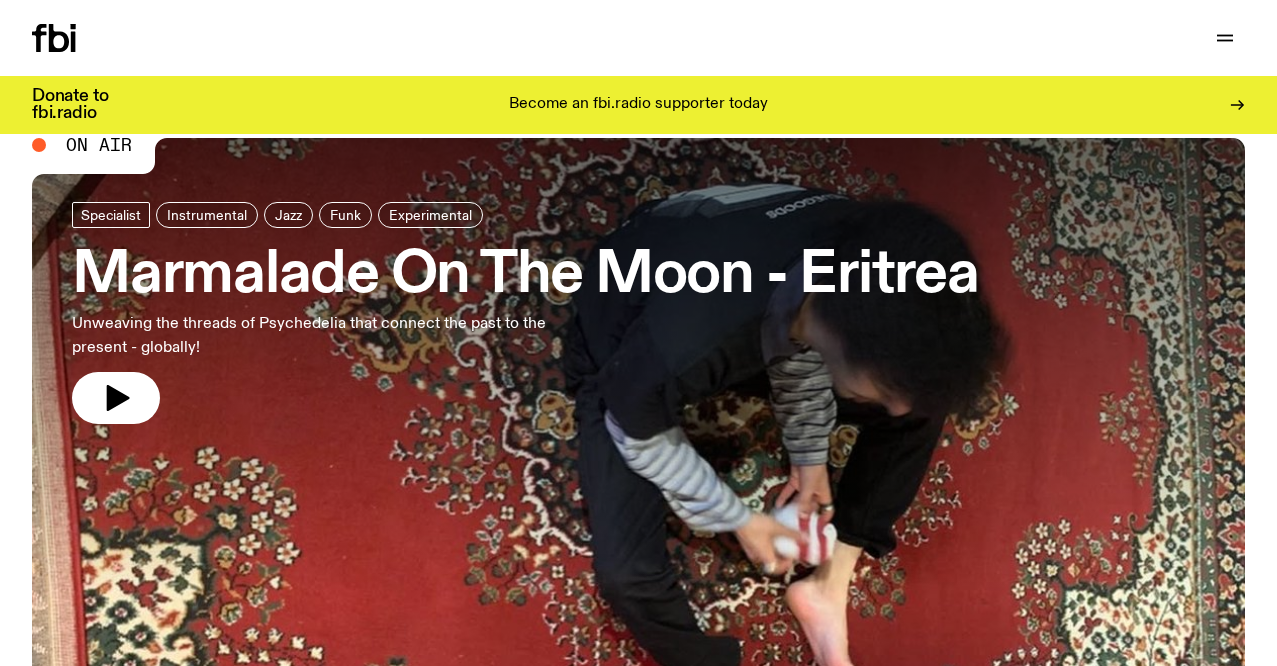 scroll, scrollTop: 0, scrollLeft: 0, axis: both 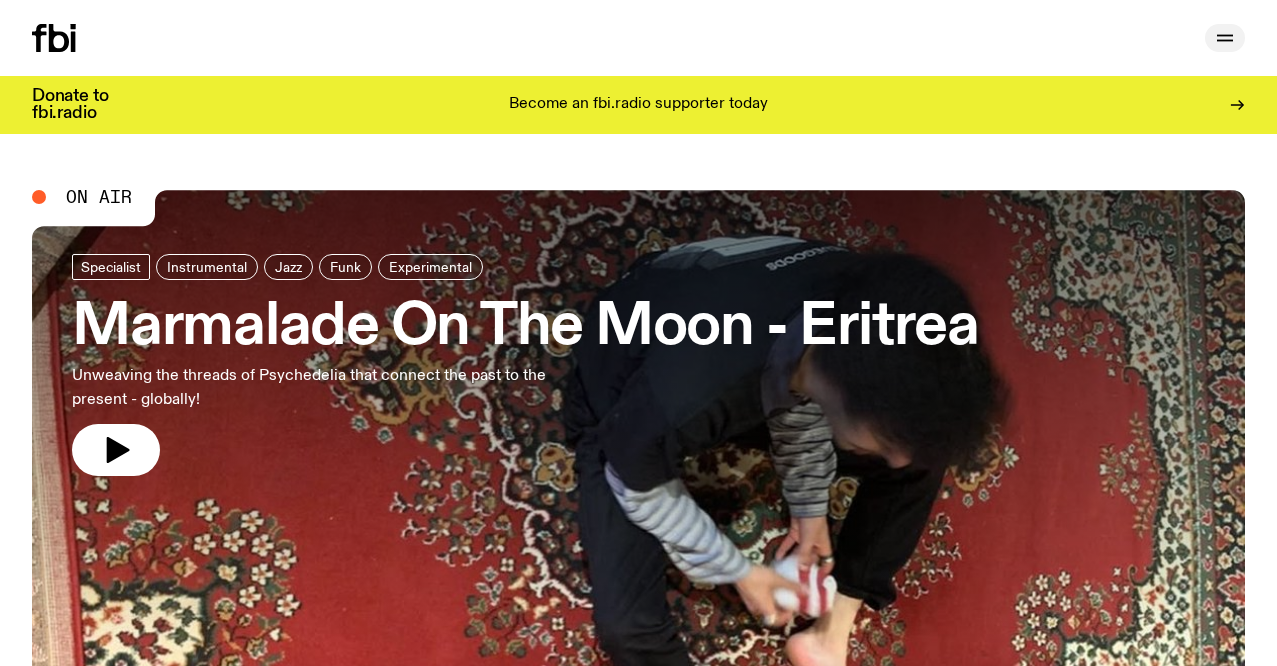 click at bounding box center [1225, 38] 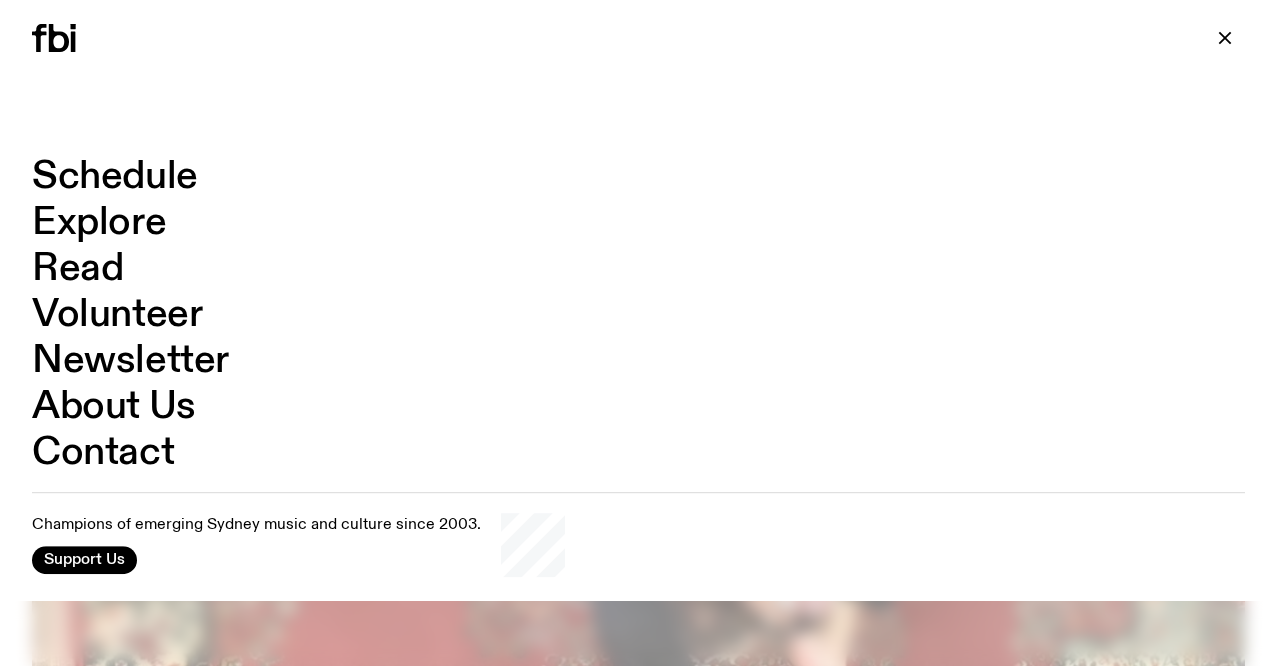 click on "Schedule" at bounding box center (115, 177) 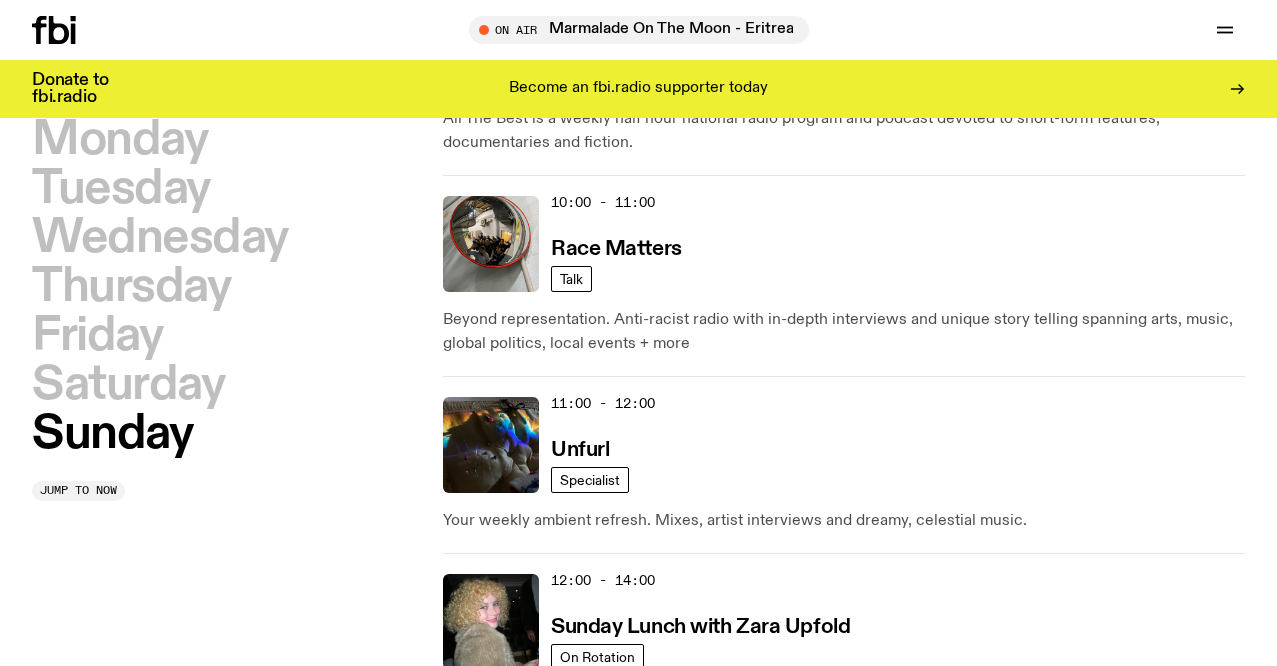 scroll, scrollTop: 740, scrollLeft: 0, axis: vertical 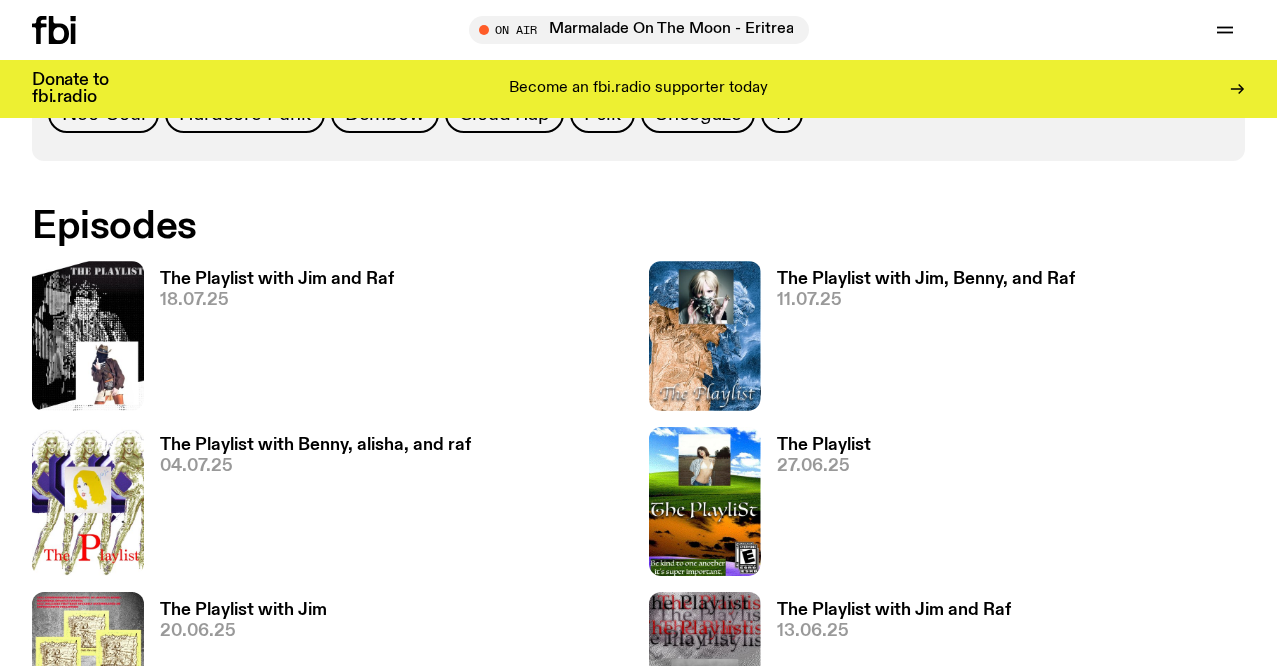 click on "The Playlist with Jim and Raf" at bounding box center (277, 279) 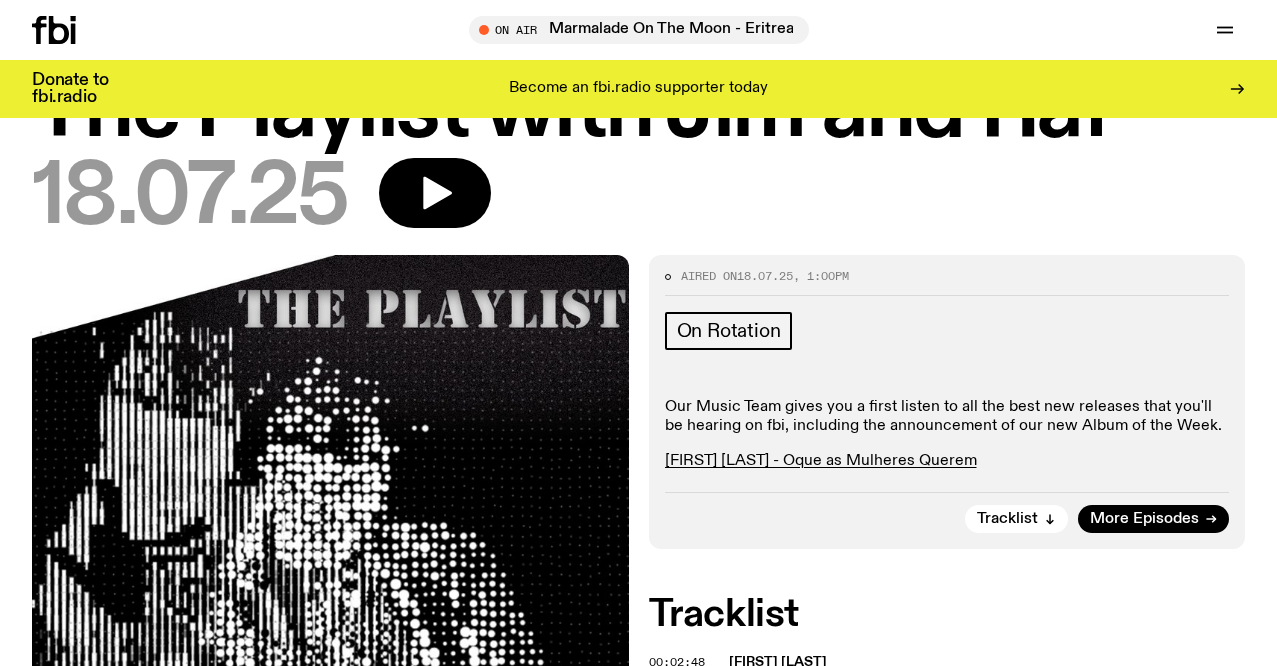 scroll, scrollTop: 0, scrollLeft: 0, axis: both 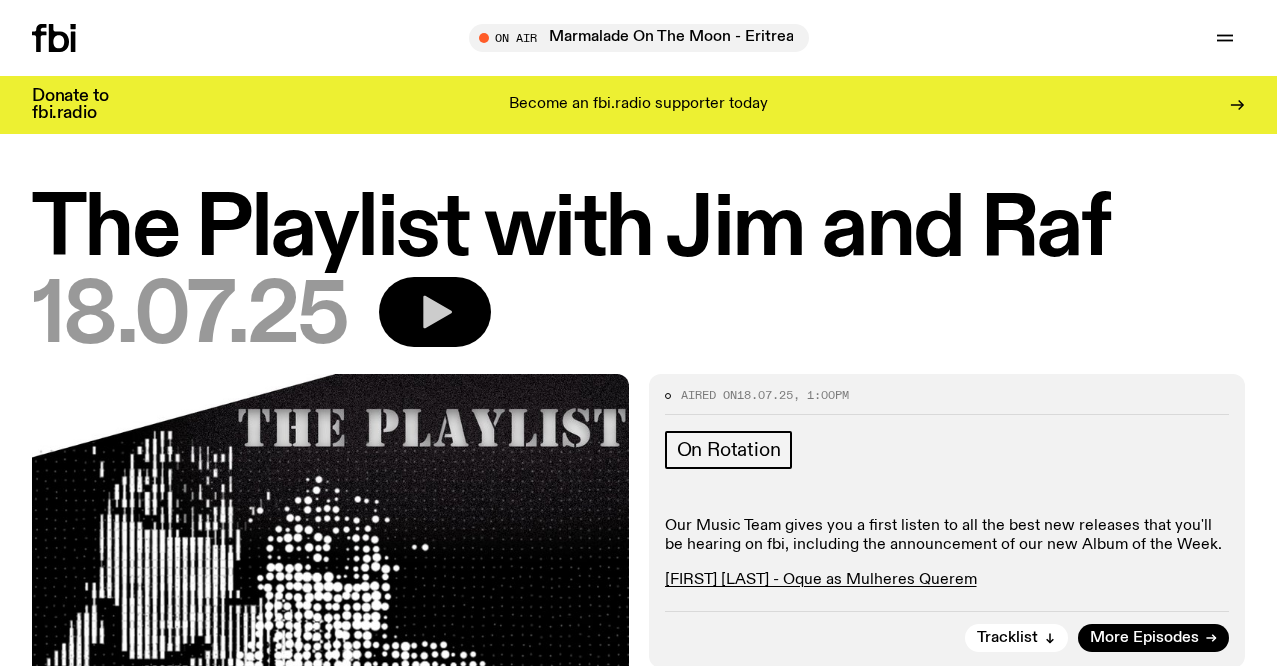 click 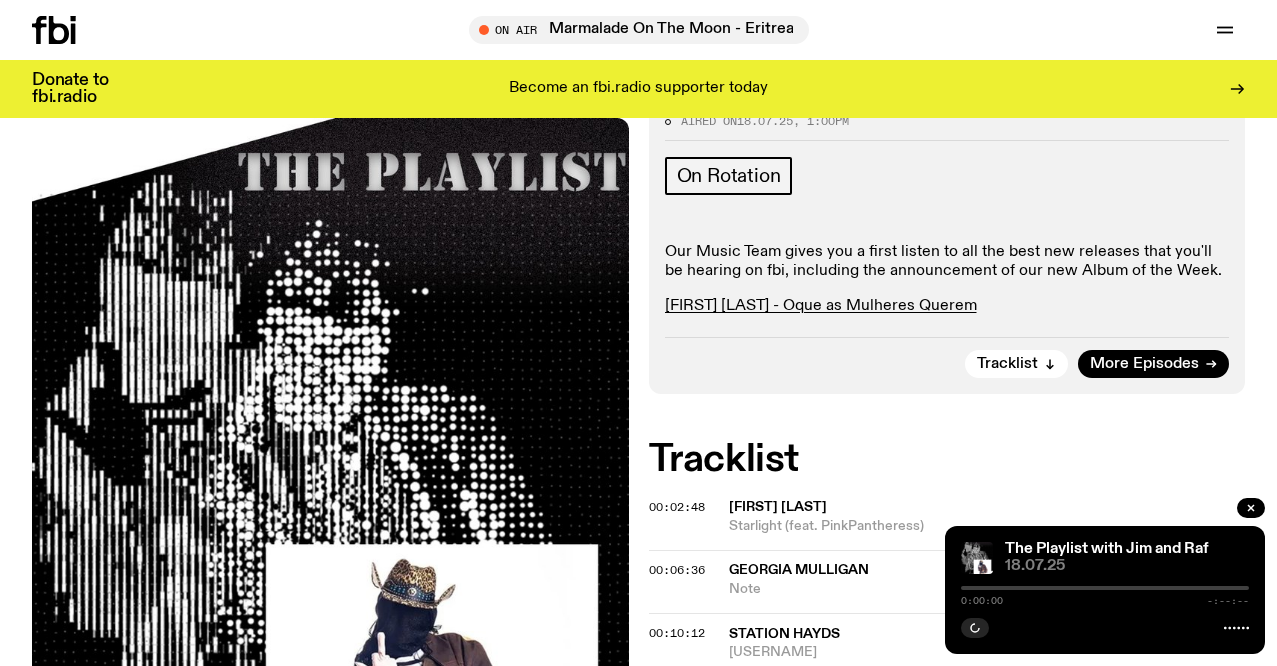 scroll, scrollTop: 261, scrollLeft: 0, axis: vertical 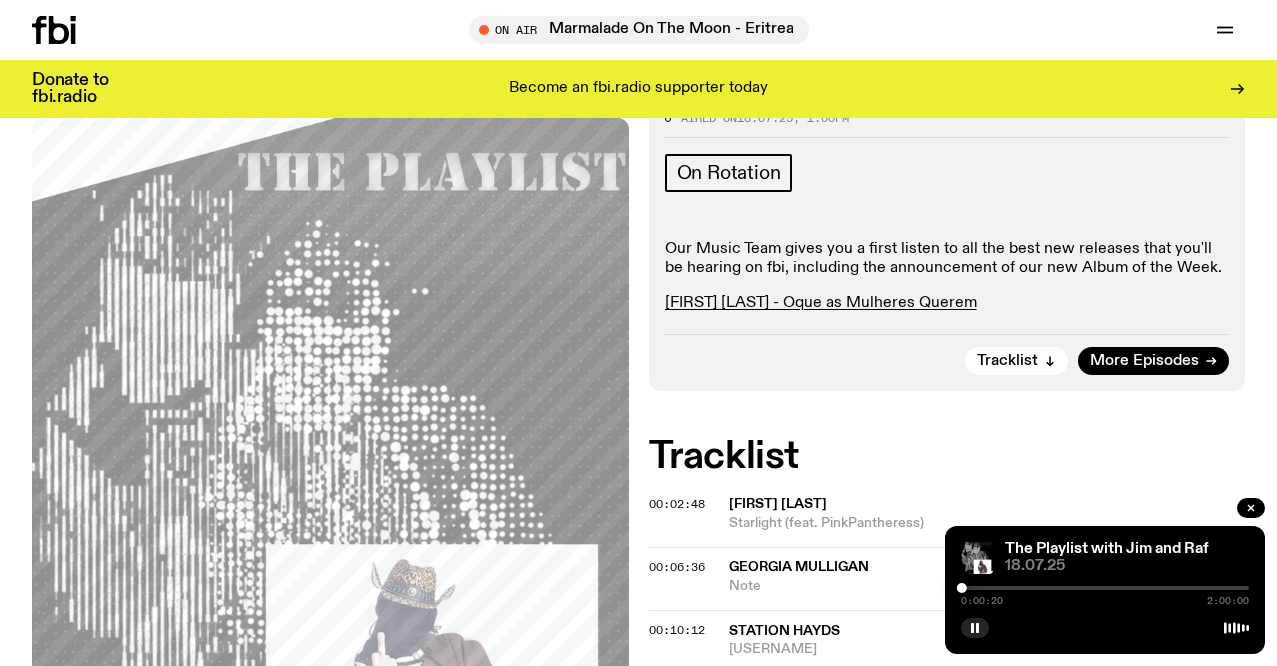 click at bounding box center (962, 588) 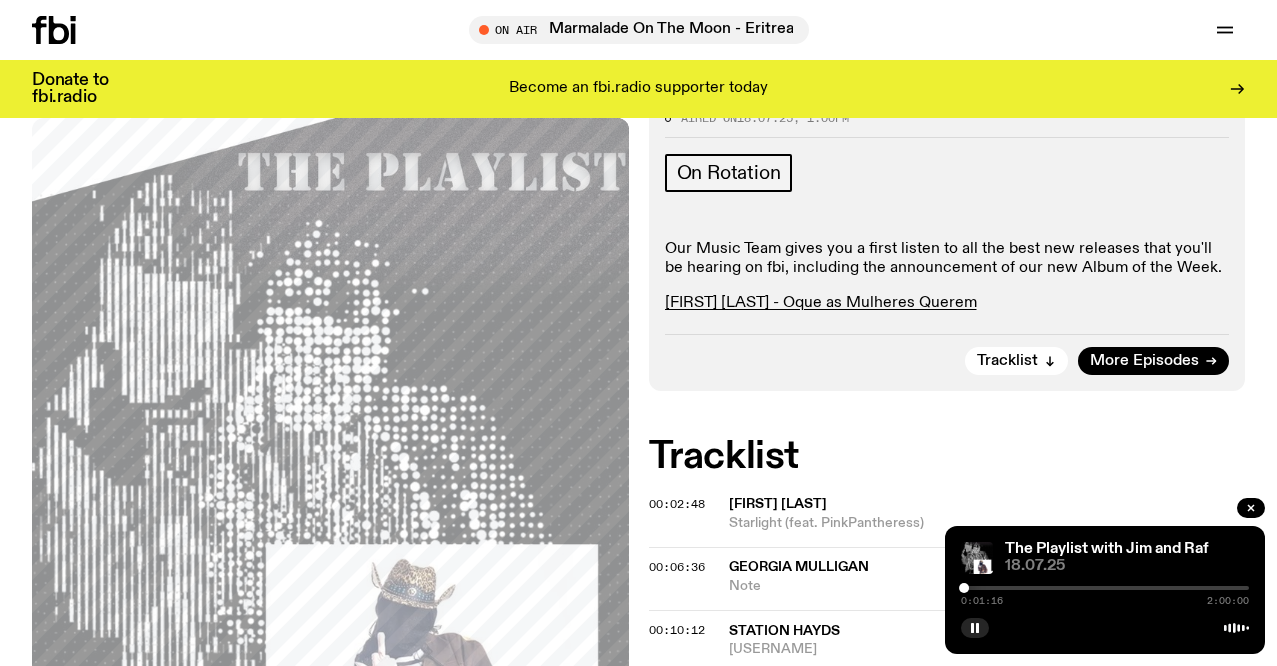 click at bounding box center [964, 588] 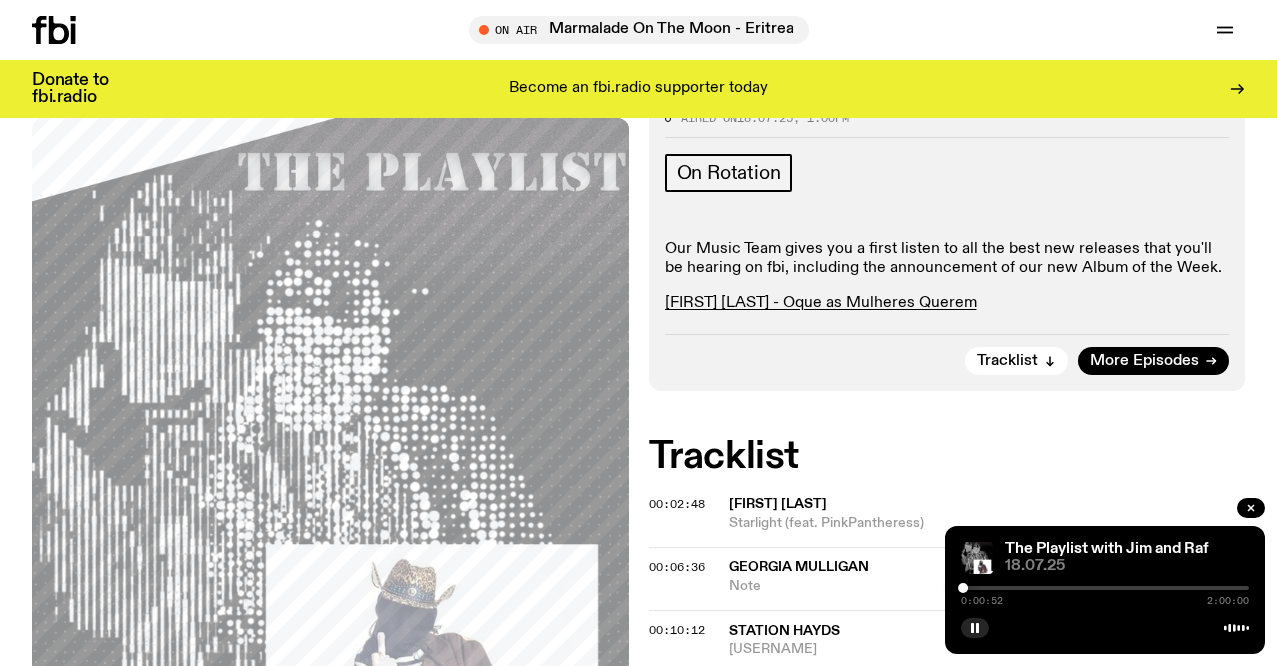 click at bounding box center [963, 588] 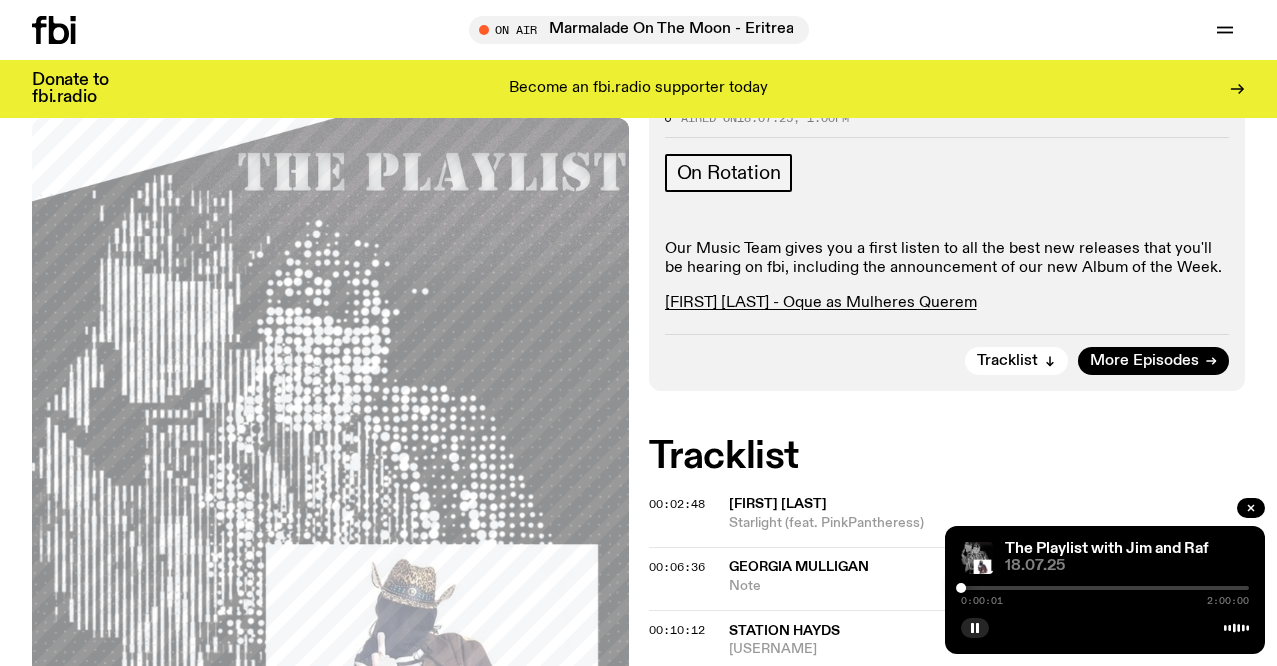 click at bounding box center (961, 588) 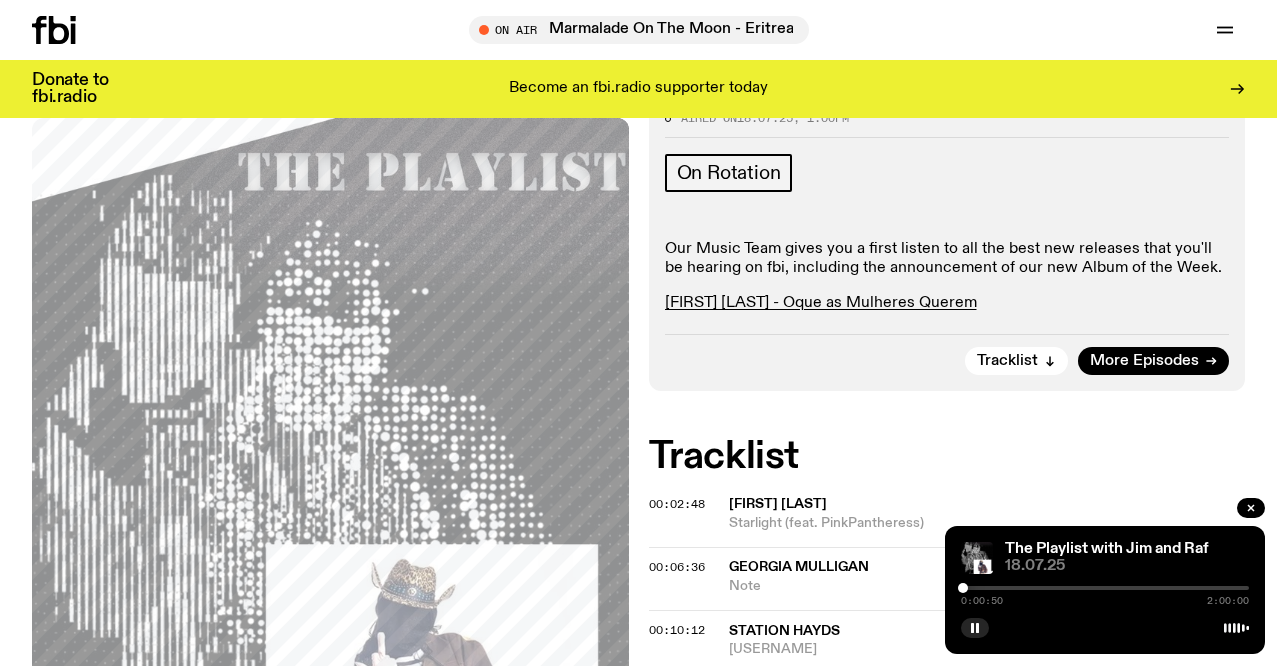 click at bounding box center [963, 588] 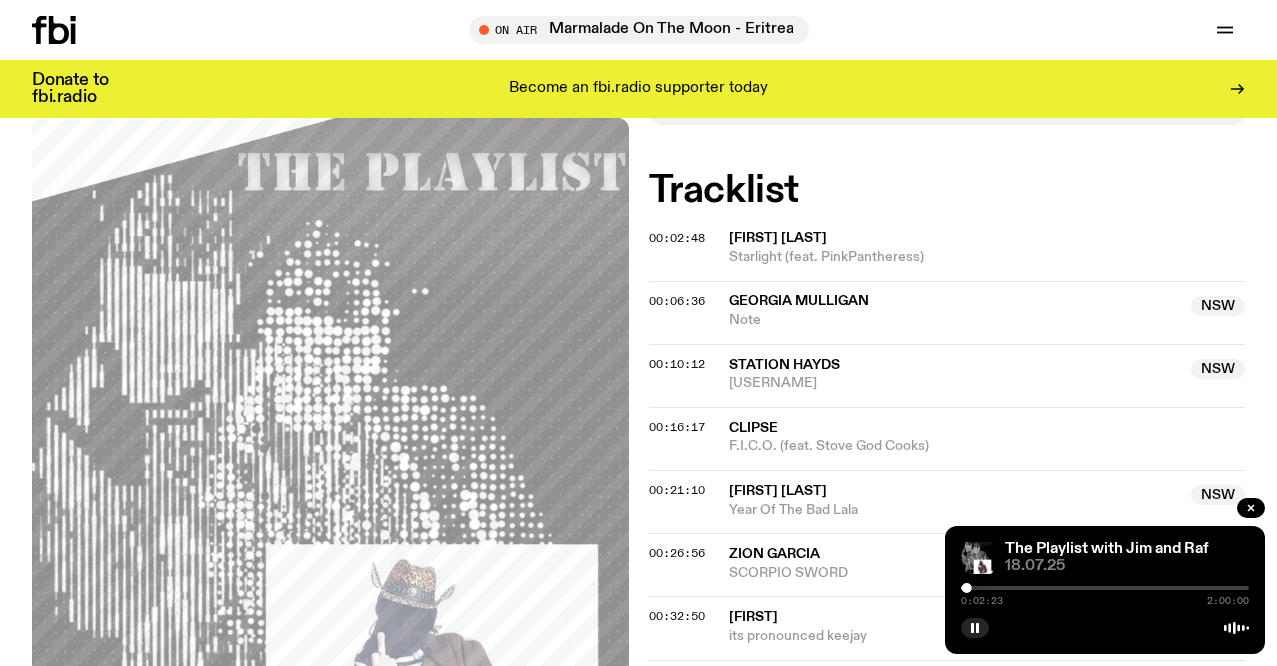 scroll, scrollTop: 530, scrollLeft: 0, axis: vertical 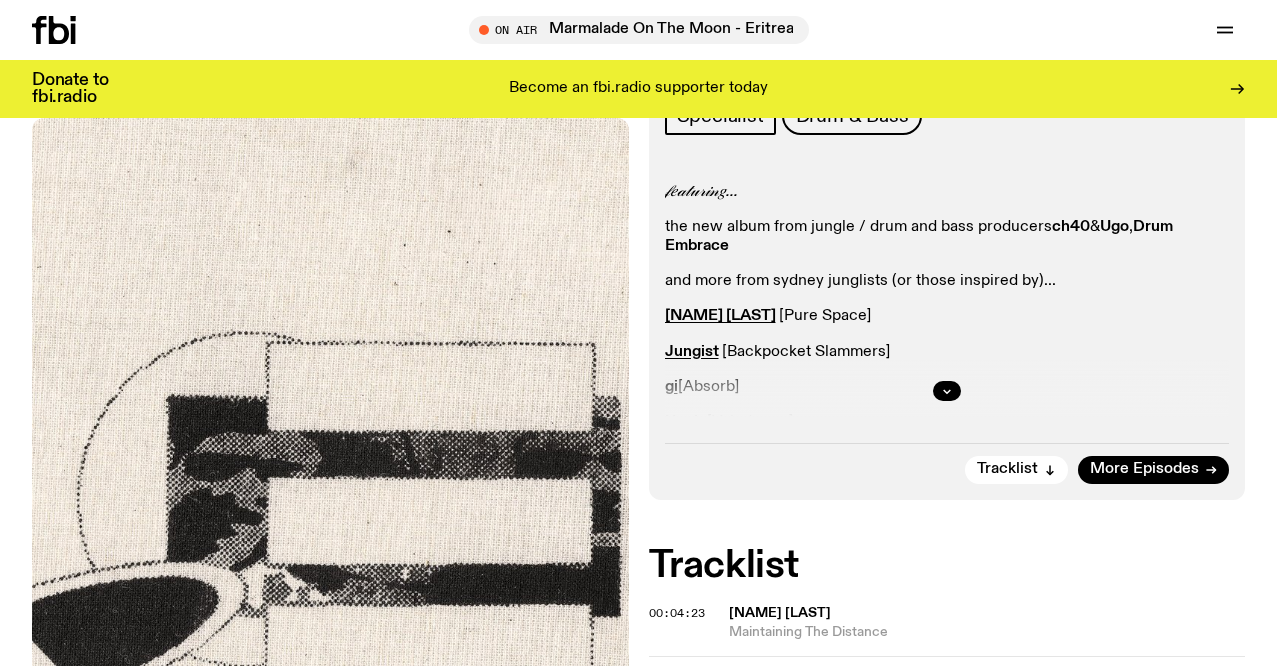 click on "Drum Embrace" at bounding box center [919, 236] 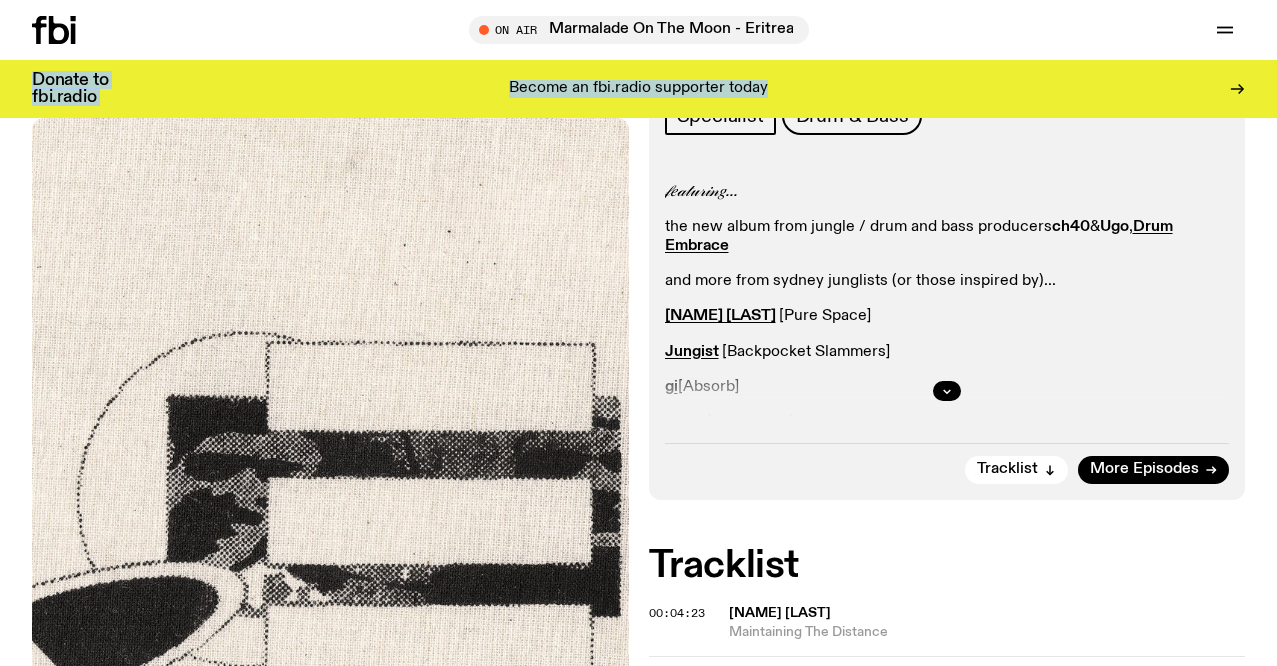 drag, startPoint x: 820, startPoint y: 24, endPoint x: 982, endPoint y: 107, distance: 182.02472 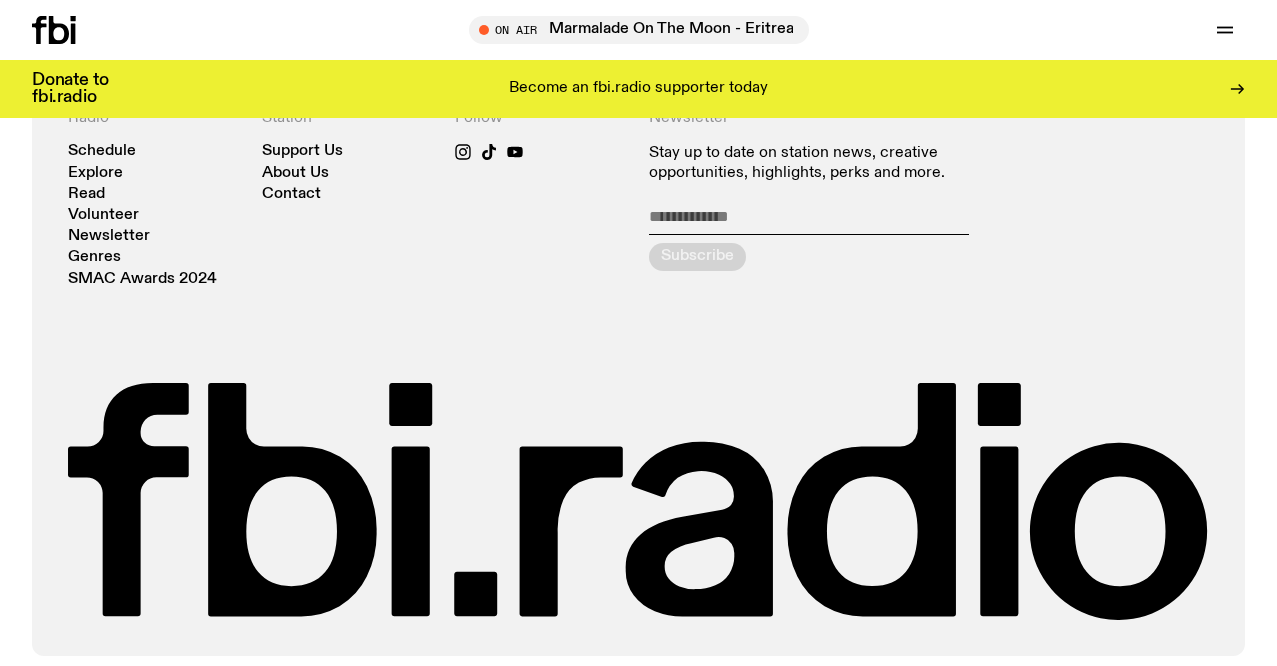 scroll, scrollTop: 1795, scrollLeft: 0, axis: vertical 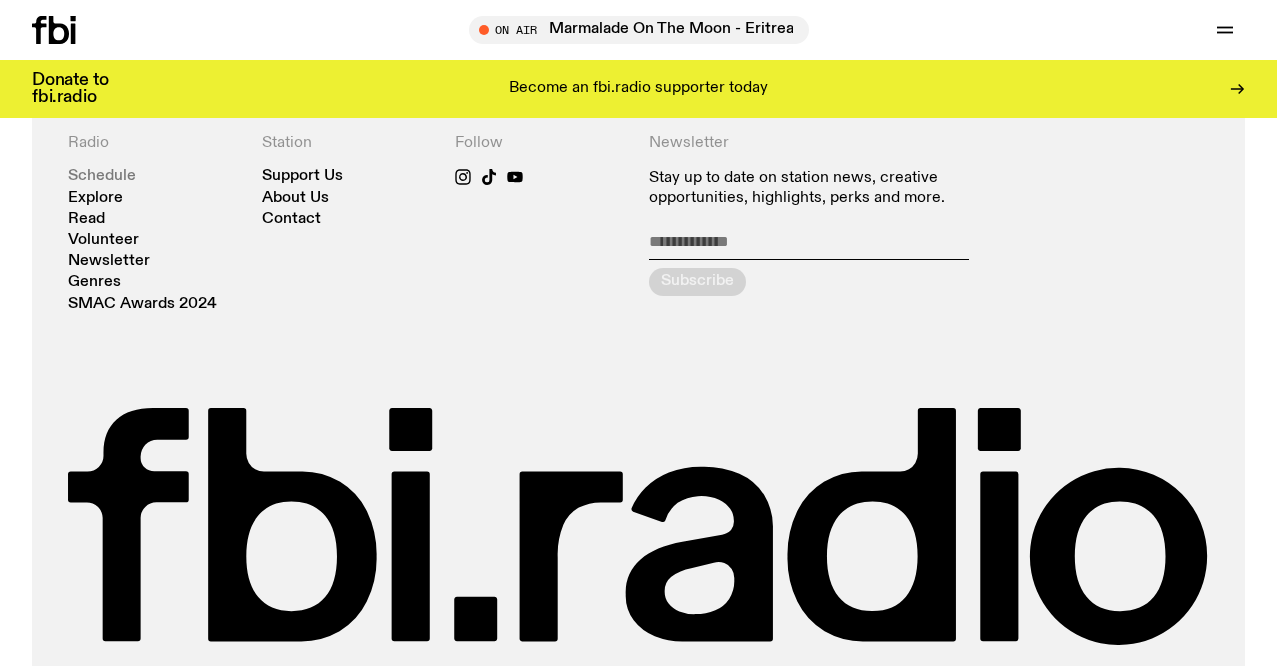 click on "Schedule" at bounding box center (102, 176) 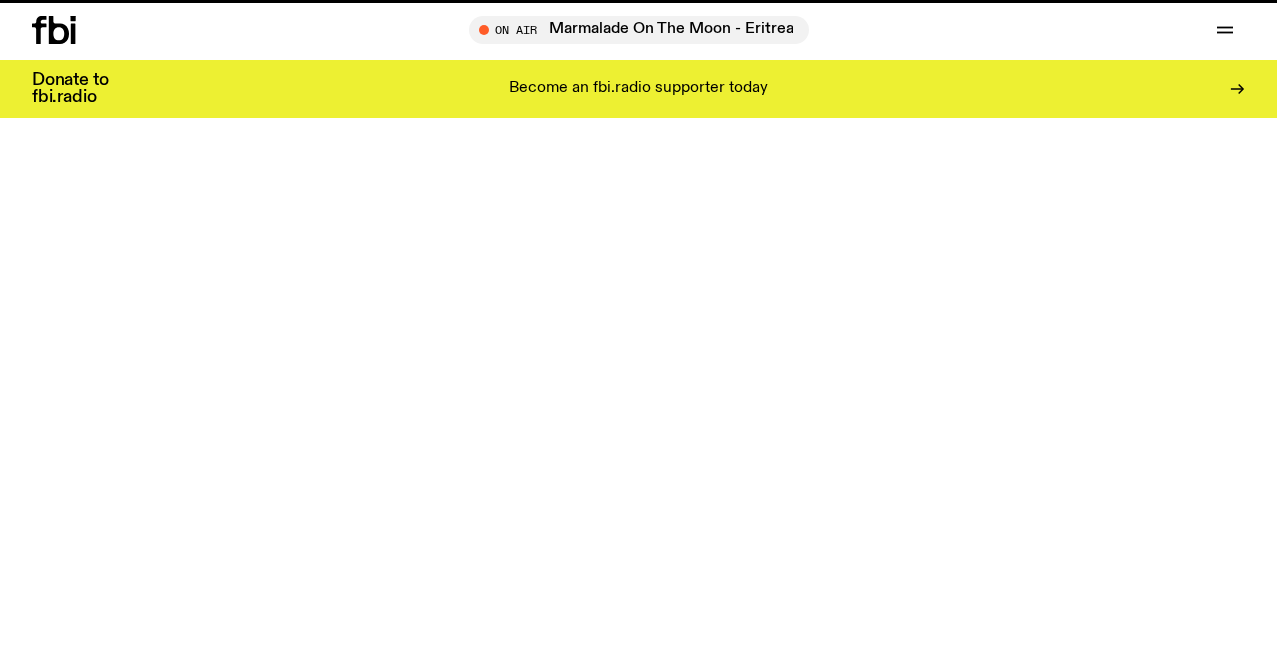 scroll, scrollTop: 0, scrollLeft: 0, axis: both 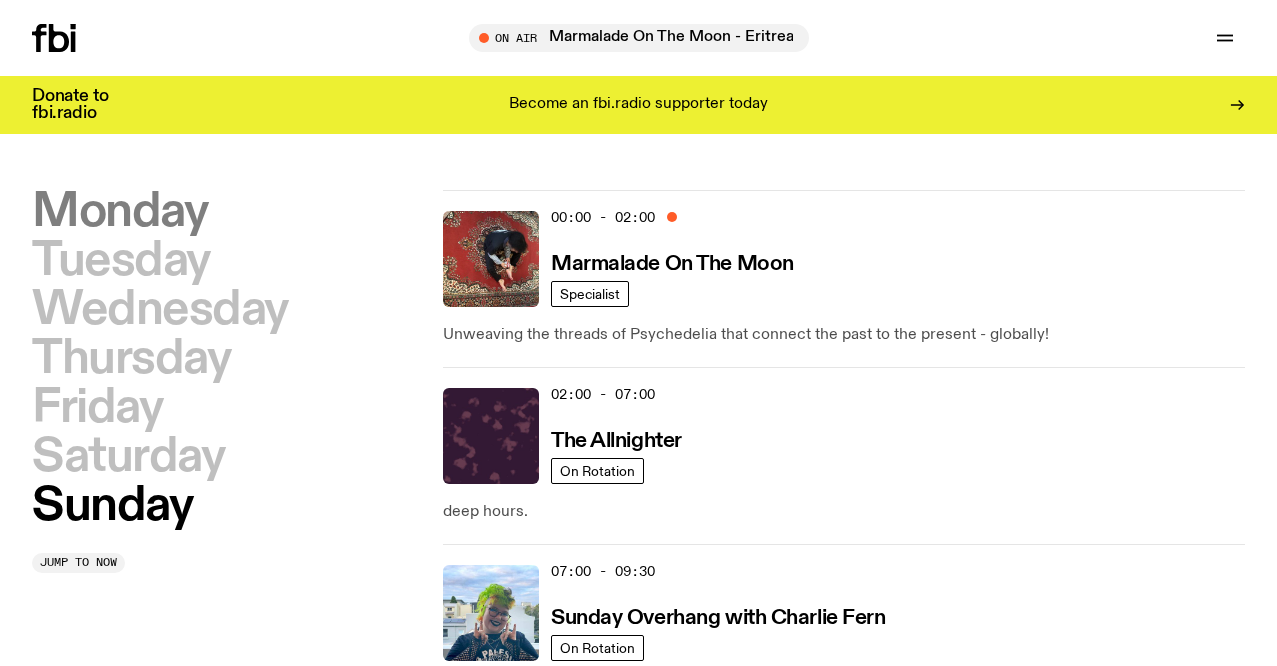 click on "Monday" at bounding box center [119, 212] 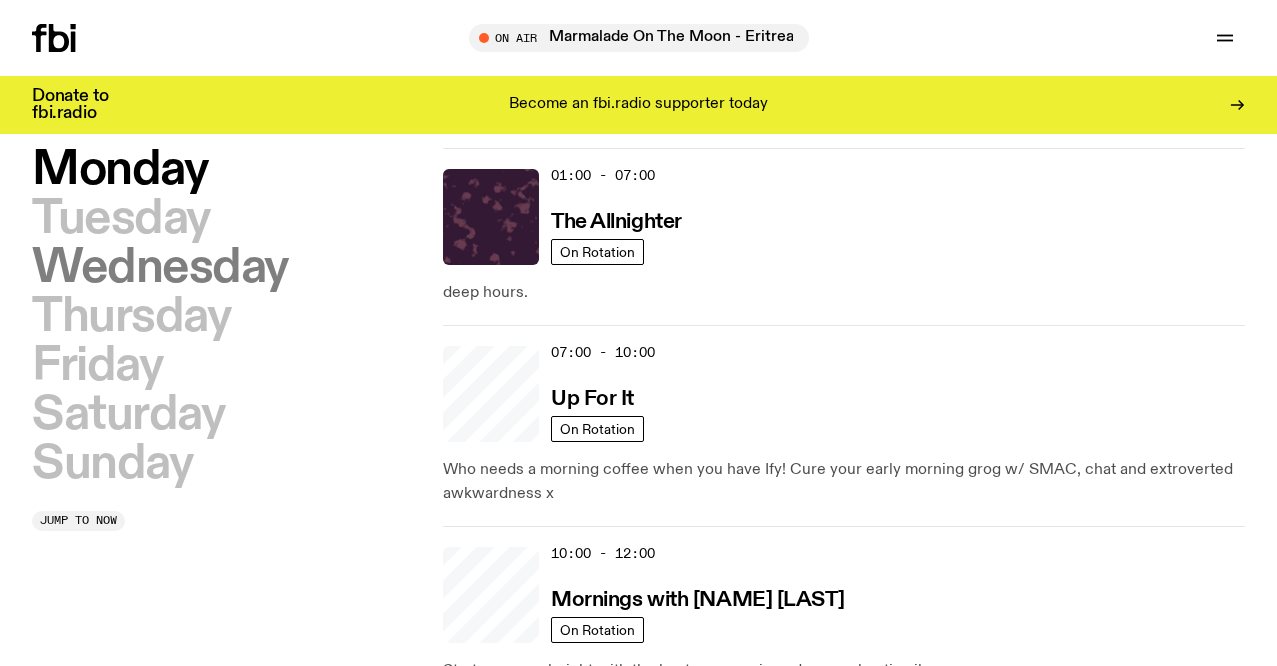 scroll, scrollTop: 56, scrollLeft: 0, axis: vertical 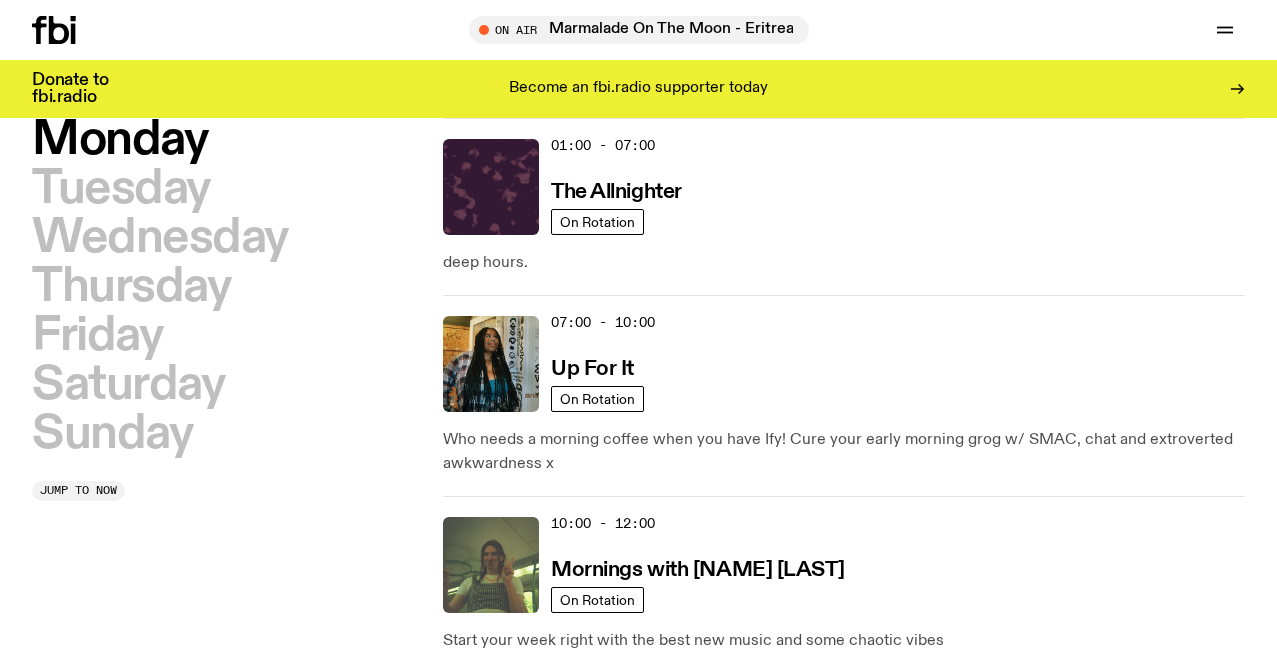 click on "Monday" at bounding box center [119, 140] 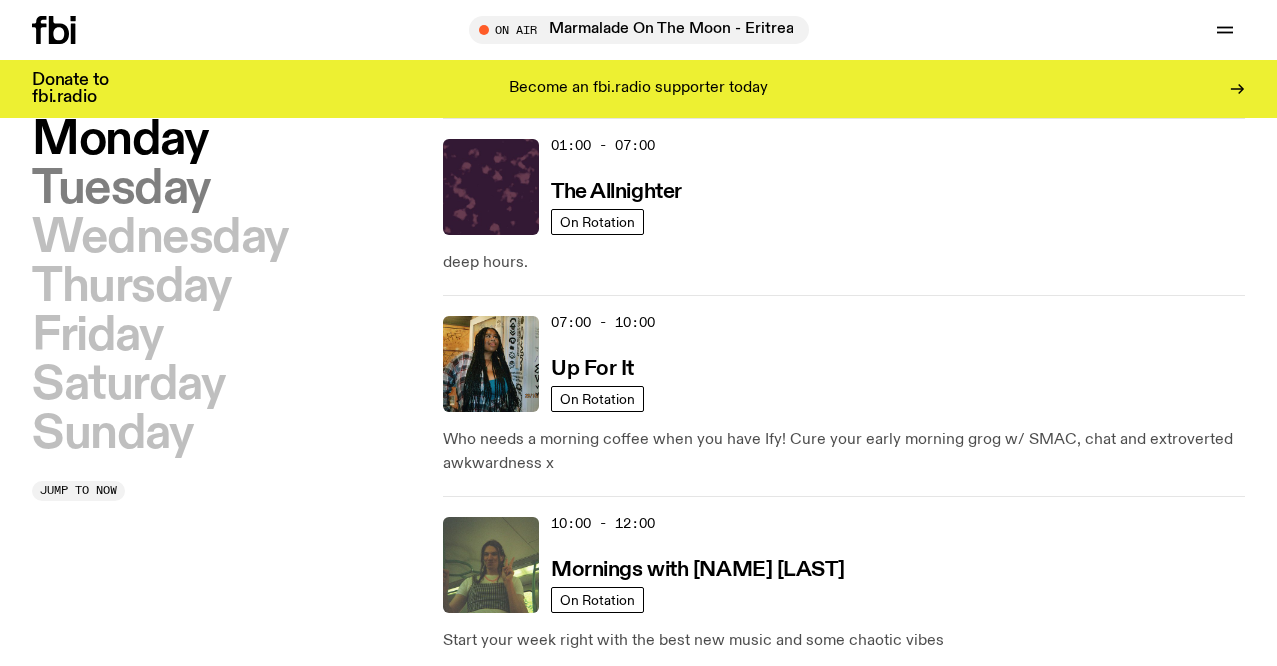 click on "Tuesday" at bounding box center [121, 189] 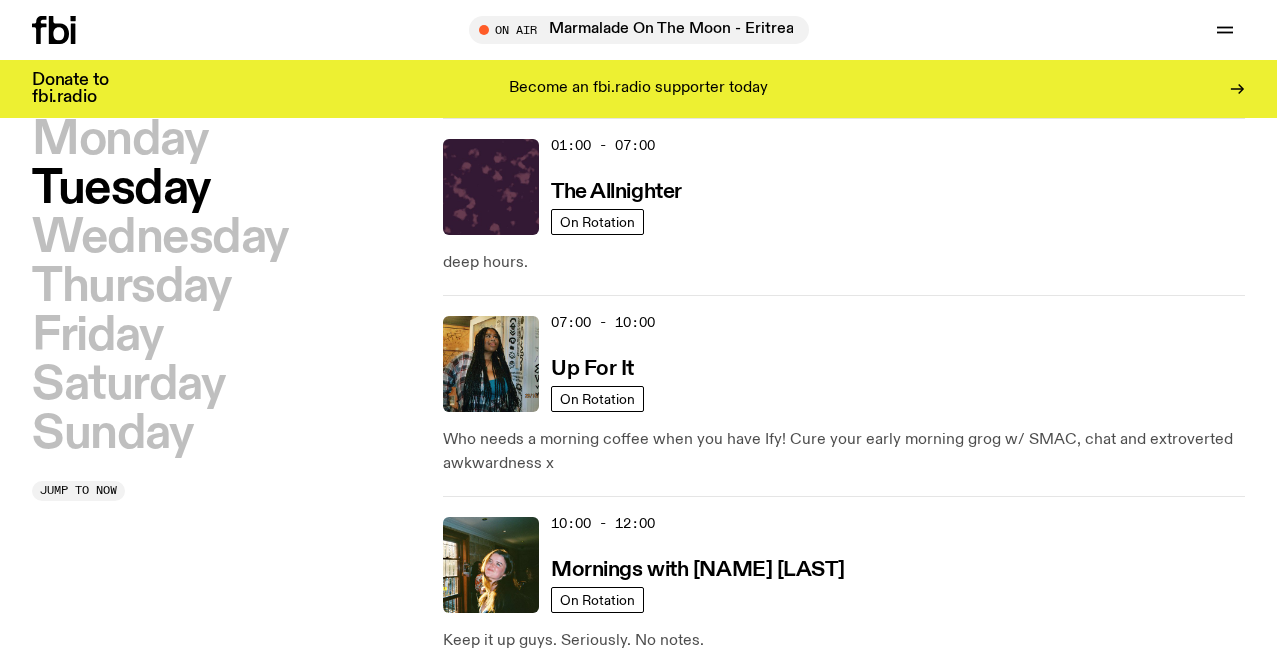 type 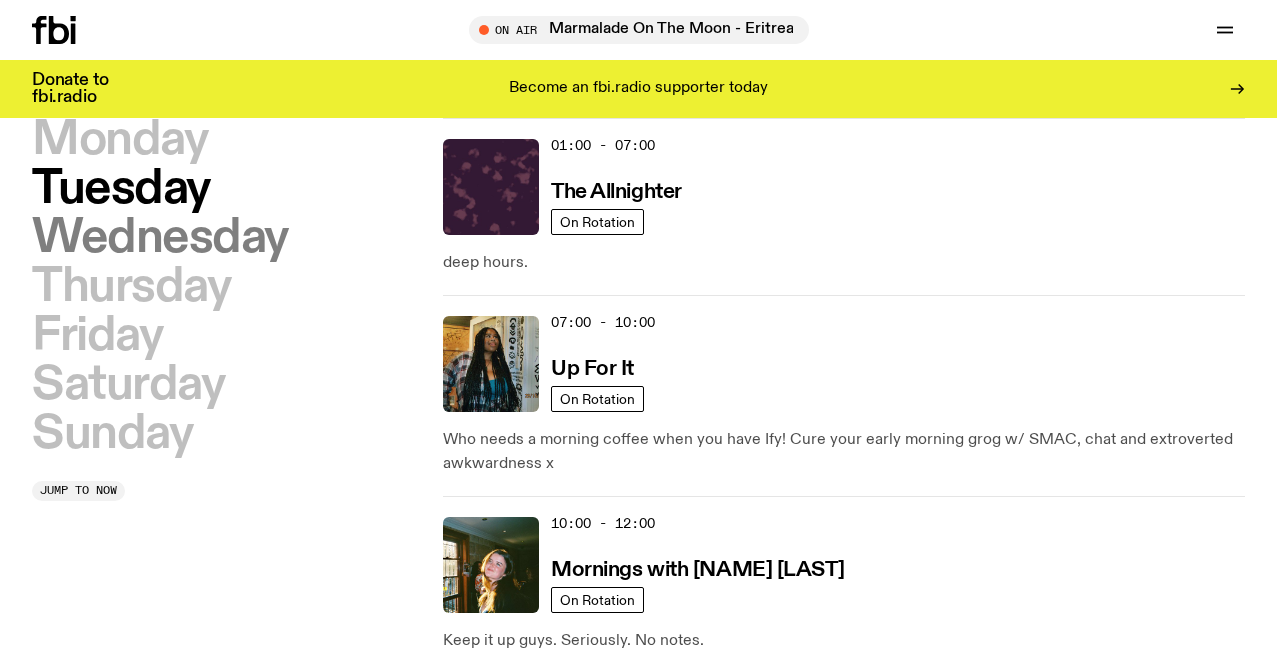 click on "Wednesday" at bounding box center (160, 238) 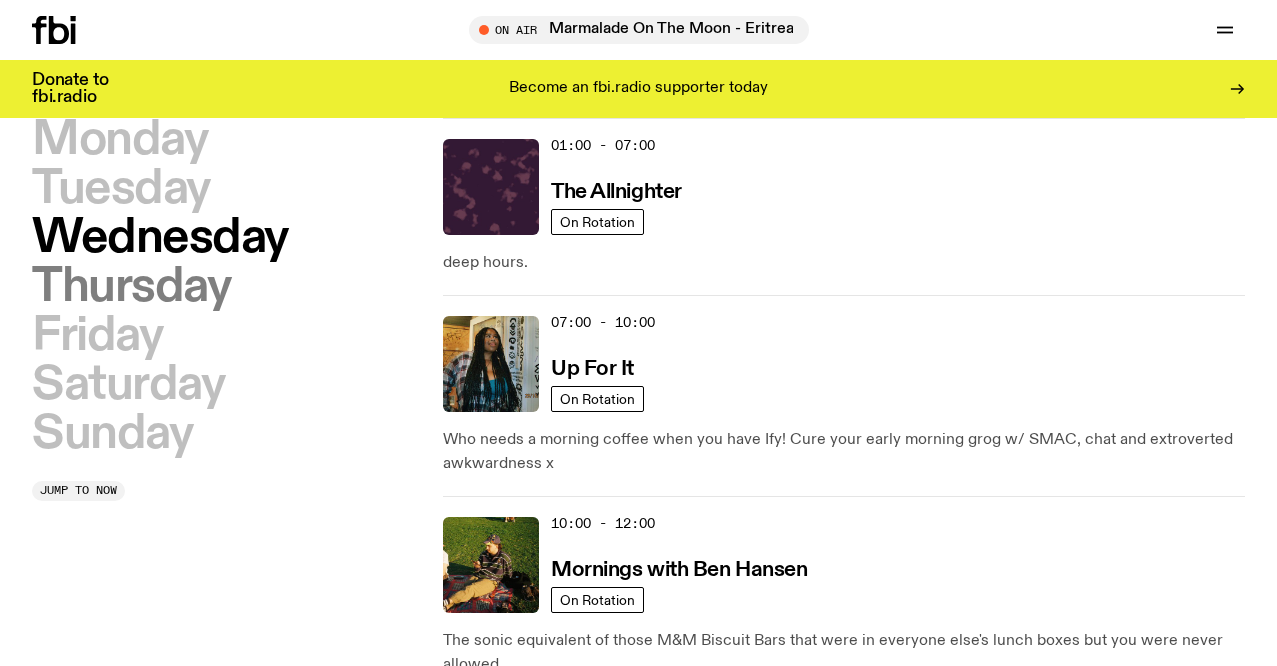 click on "Thursday" at bounding box center [131, 287] 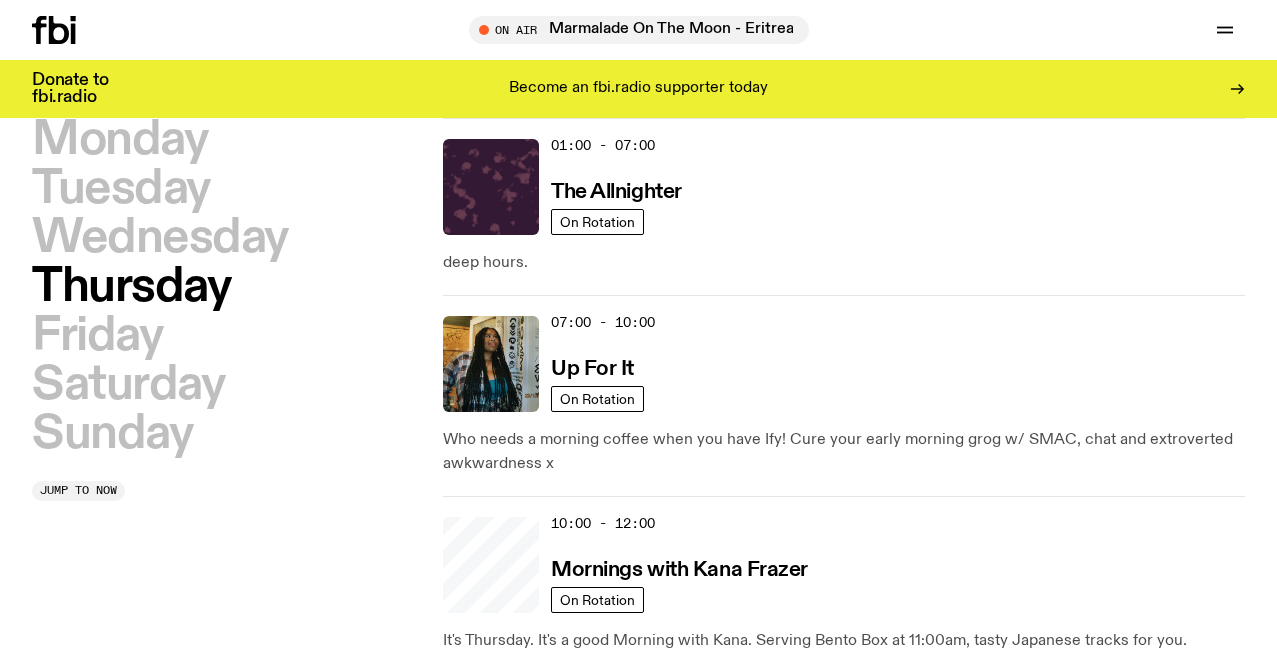 type 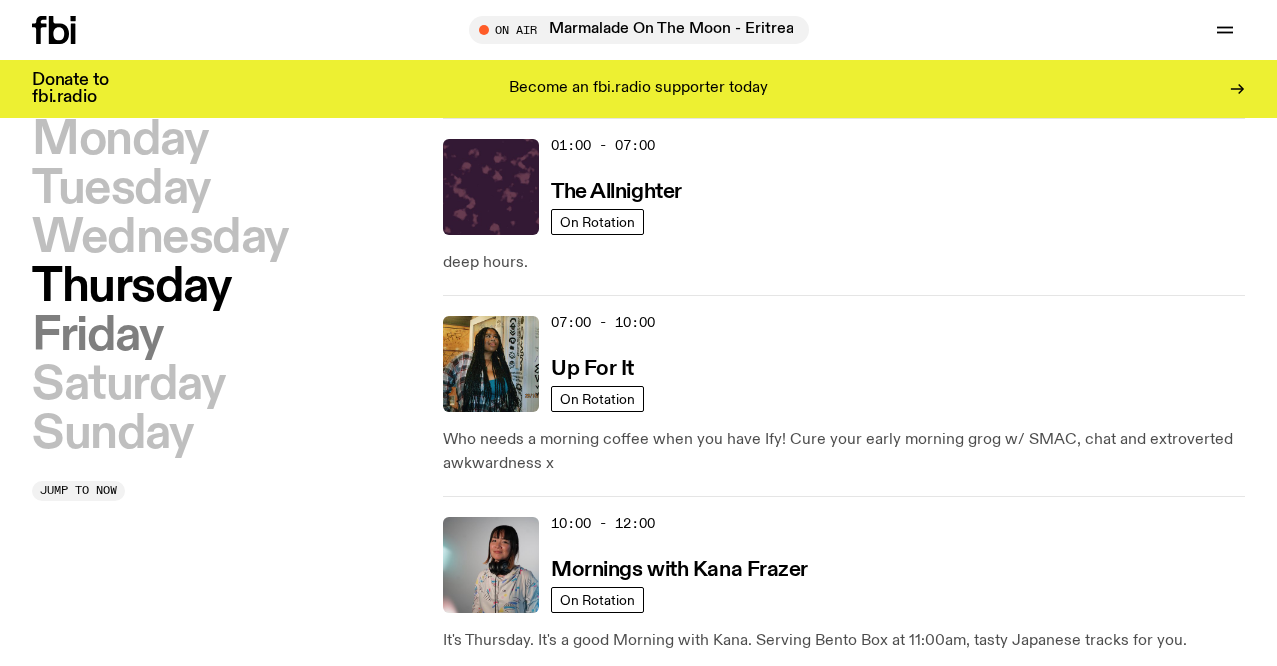 click on "Friday" at bounding box center (97, 336) 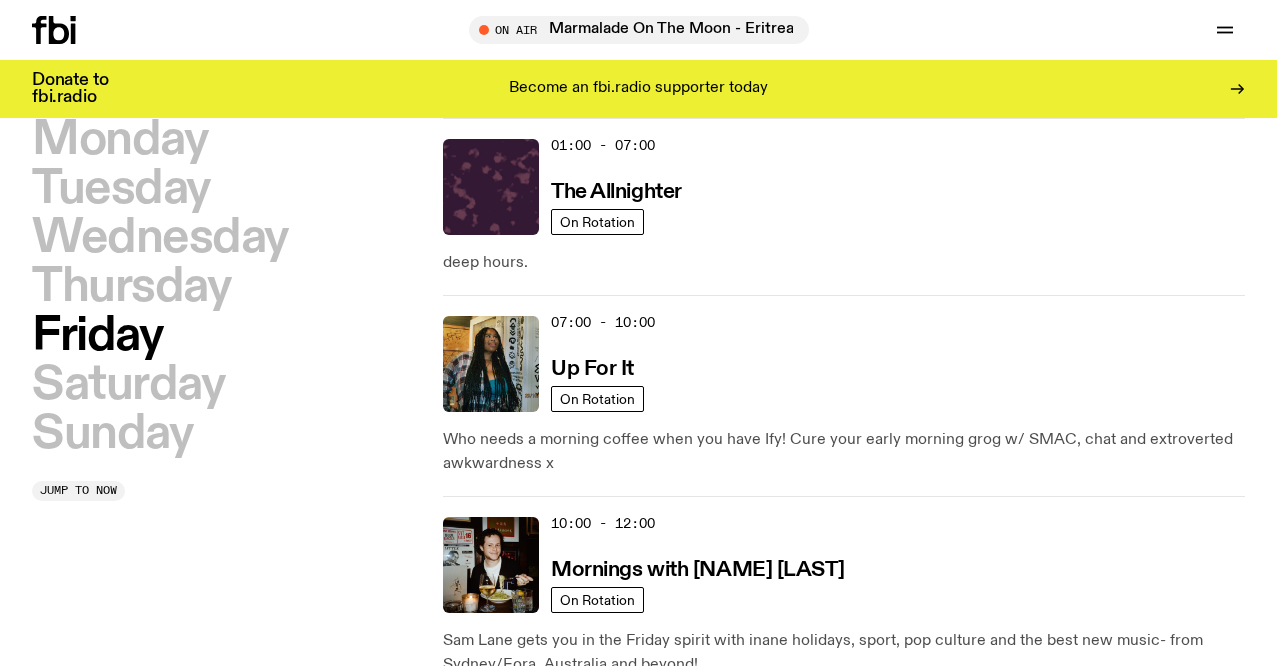 type 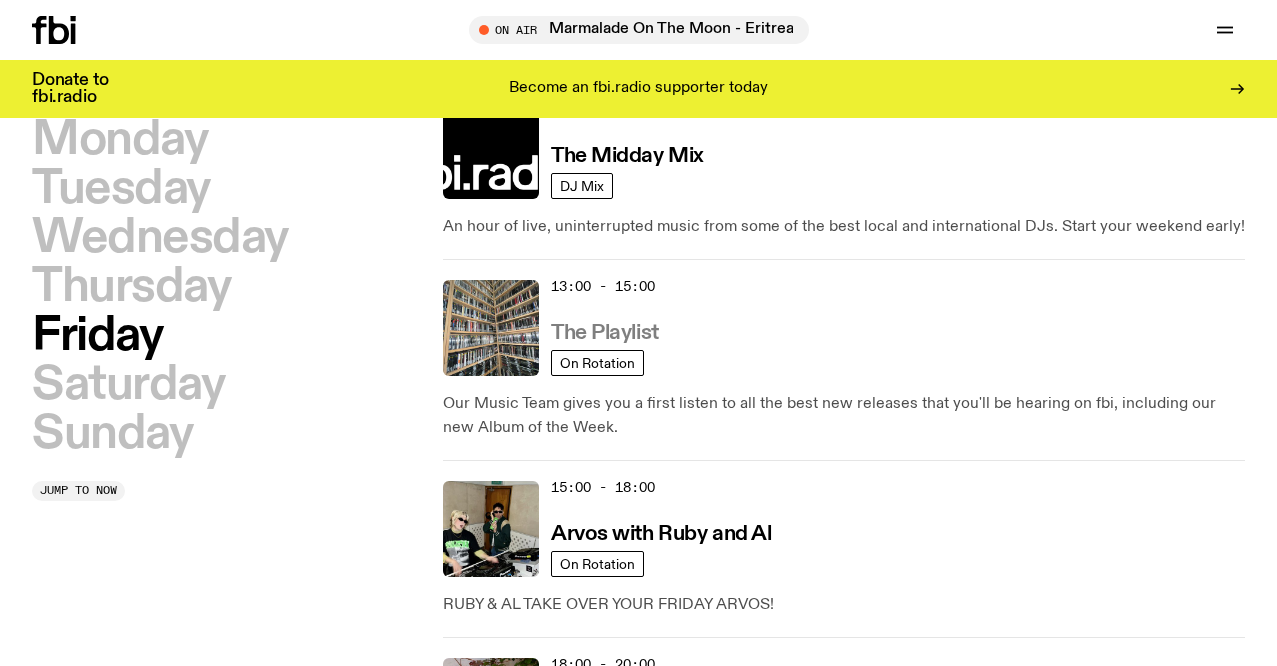 click on "The Playlist" at bounding box center (605, 333) 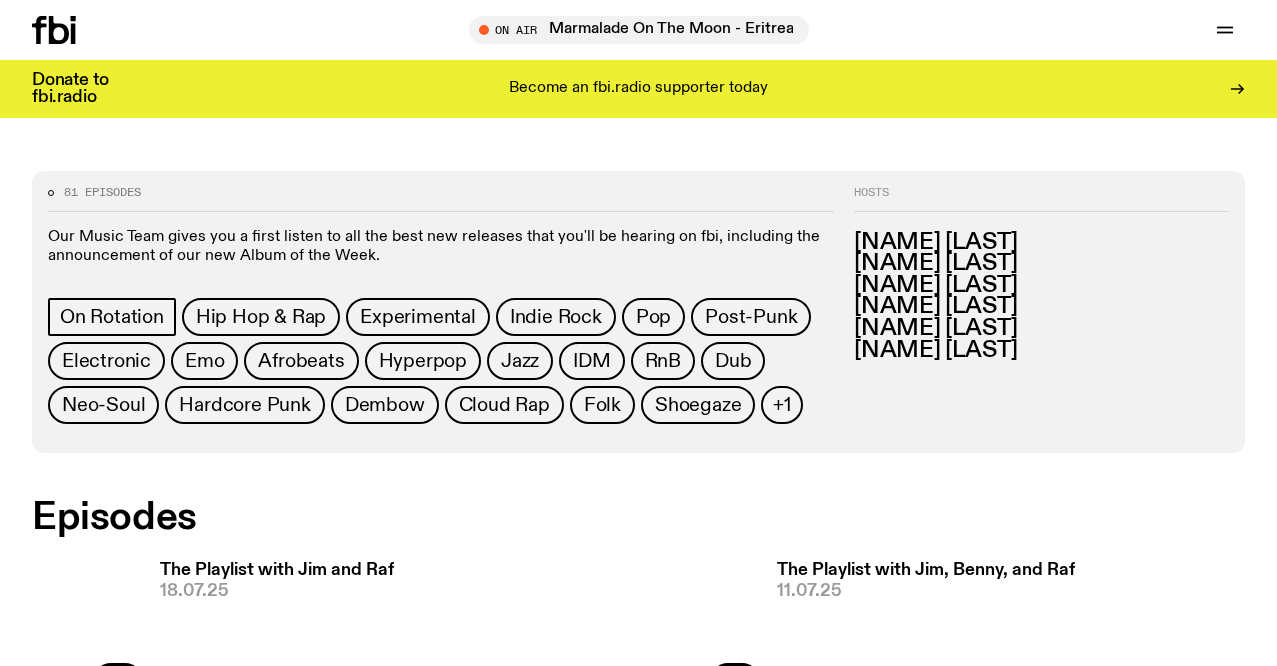 scroll, scrollTop: 818, scrollLeft: 0, axis: vertical 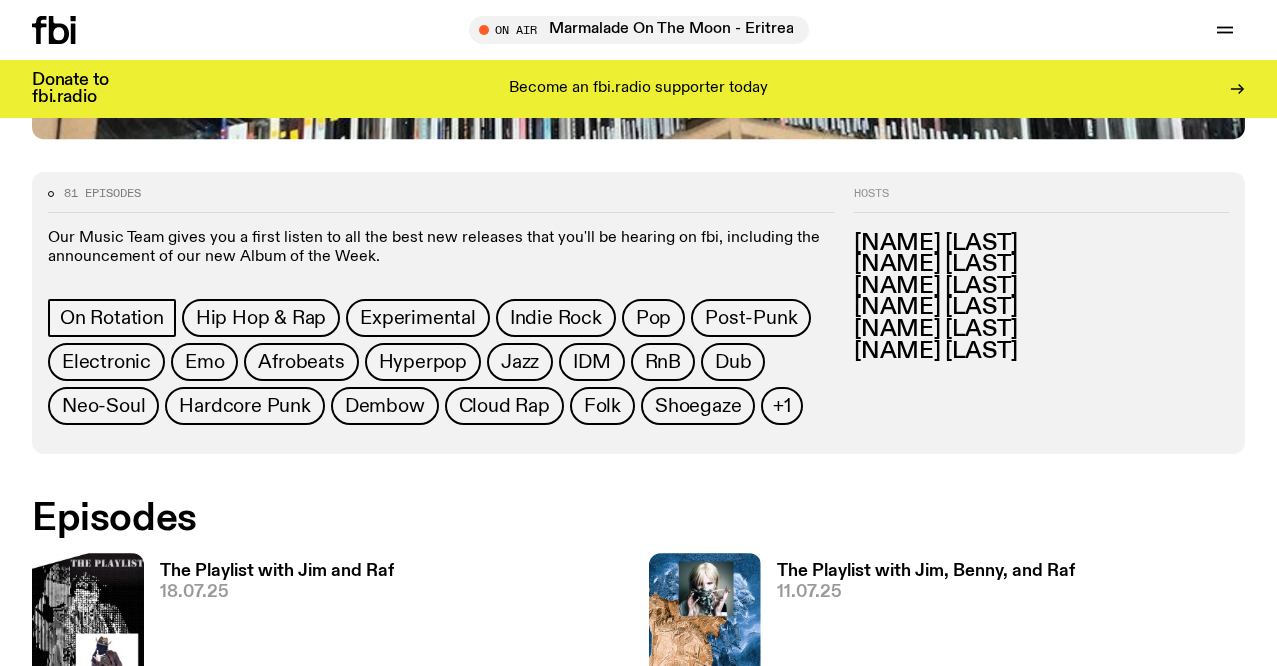 click on "[FIRST] [LAST]" at bounding box center [1041, 329] 